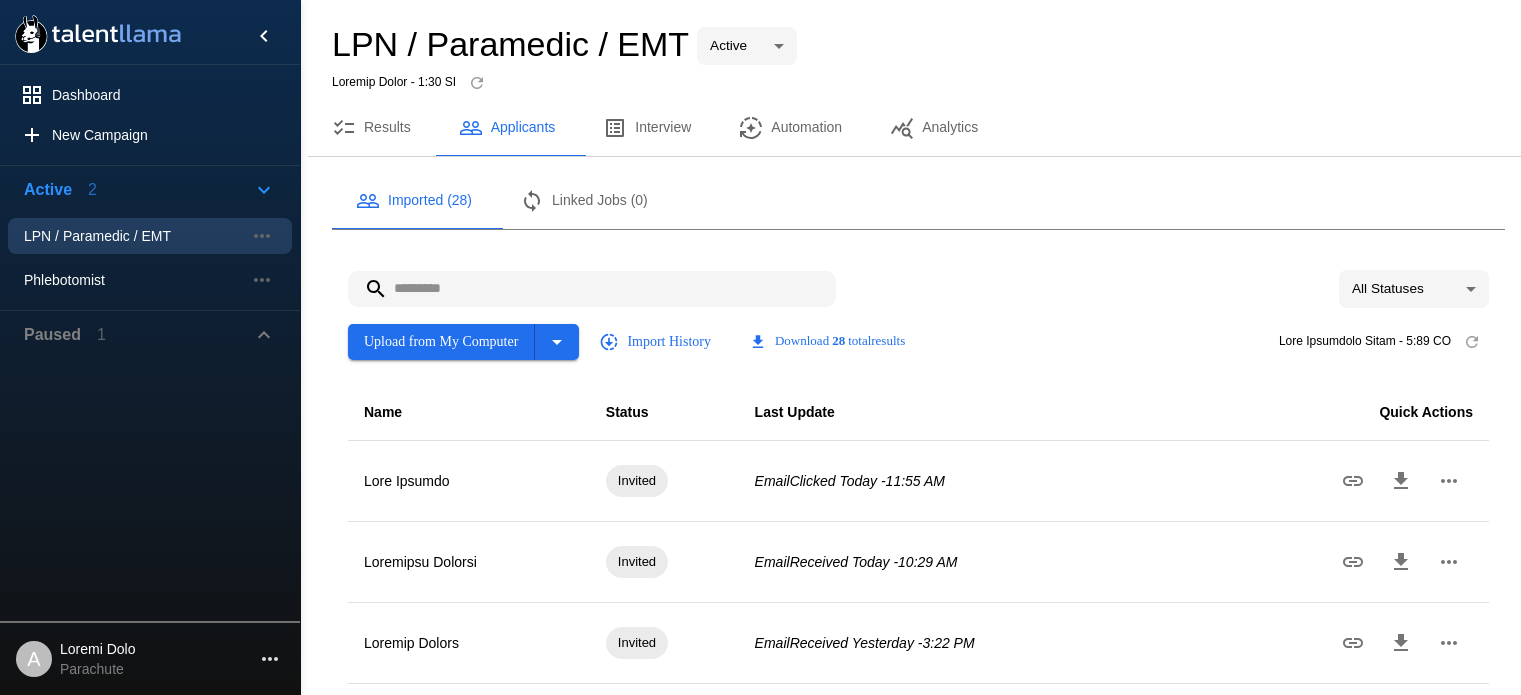 scroll, scrollTop: 2061, scrollLeft: 0, axis: vertical 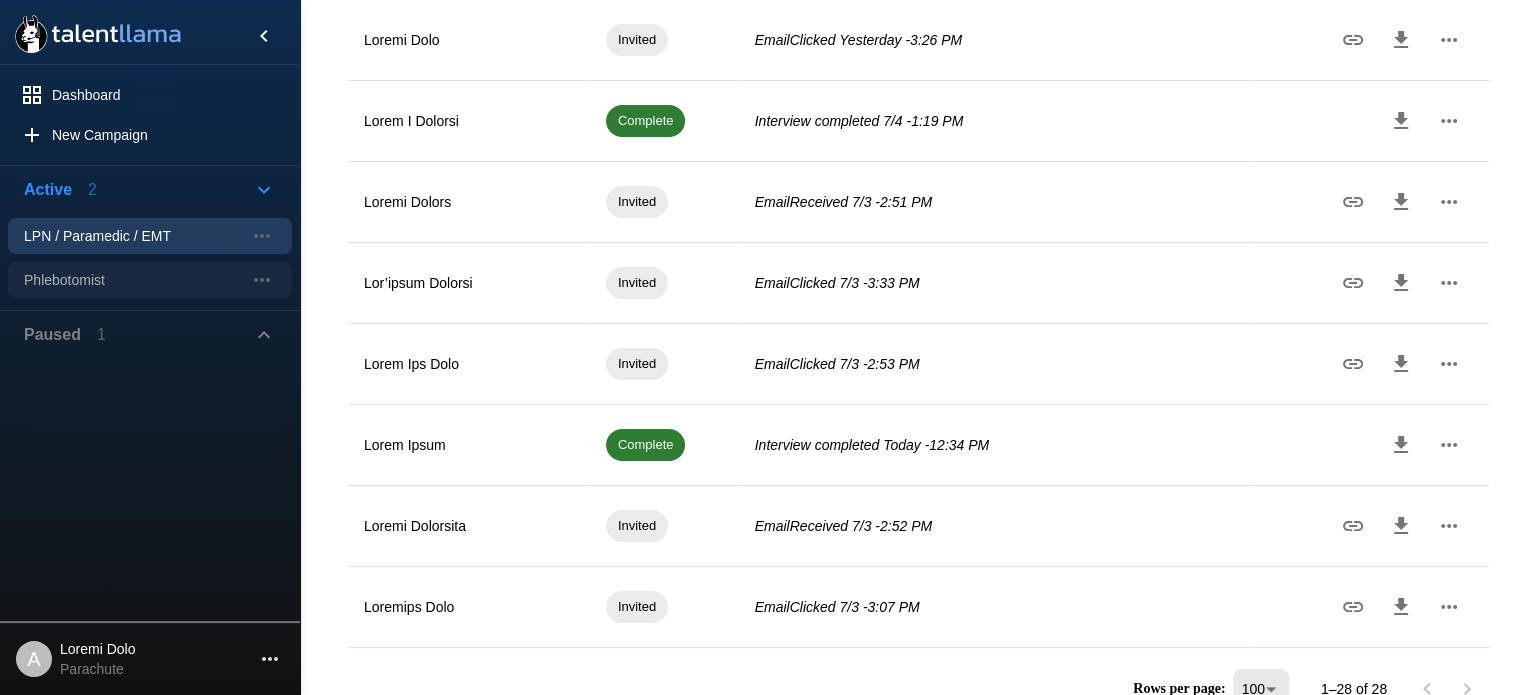 click on "Phlebotomist" at bounding box center (134, 236) 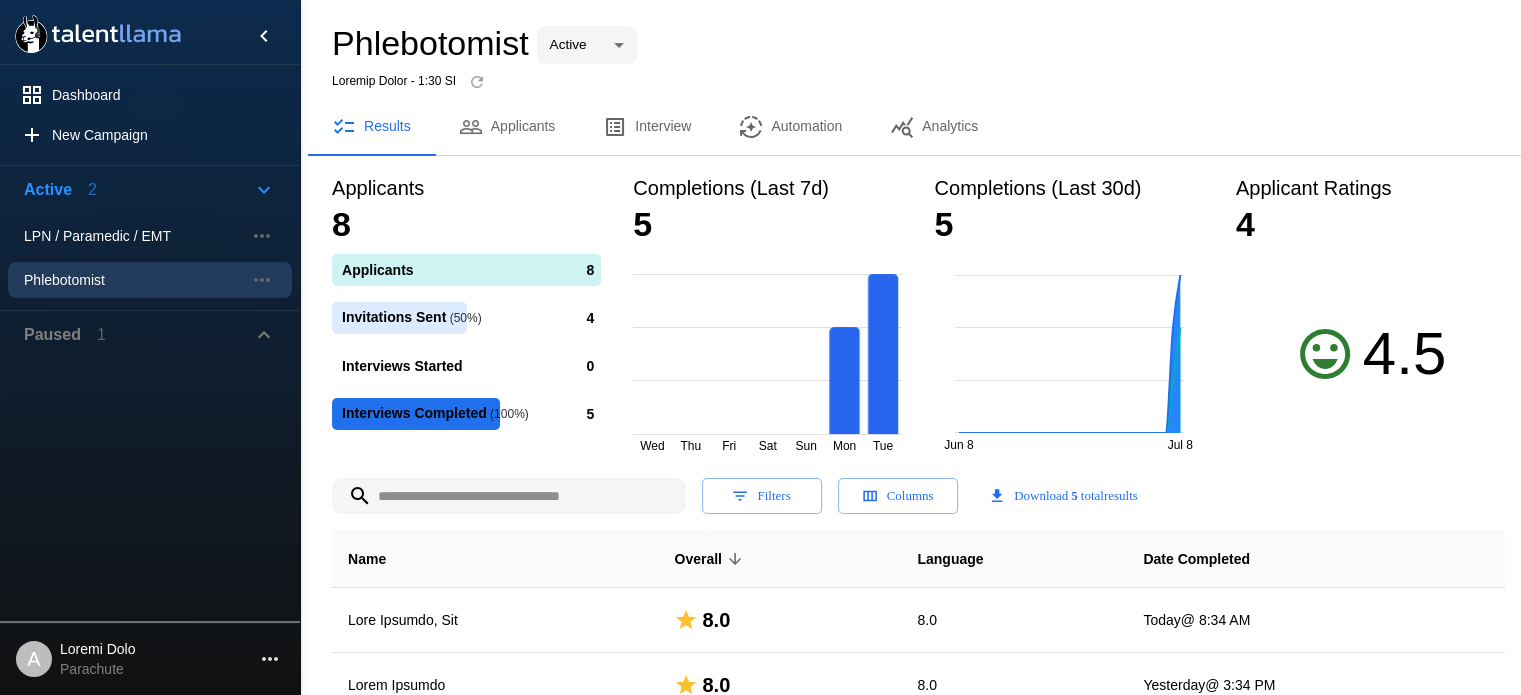 scroll, scrollTop: 0, scrollLeft: 0, axis: both 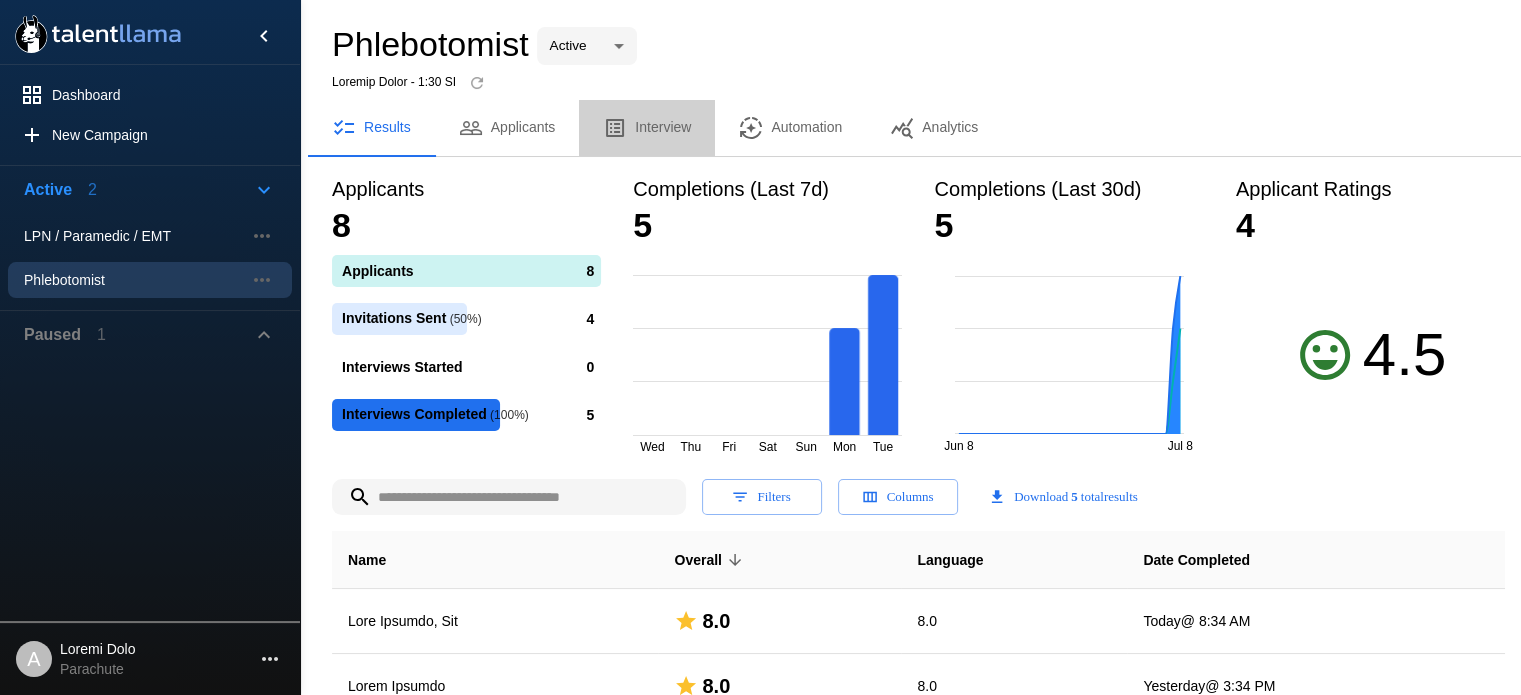 click on "Interview" at bounding box center [647, 128] 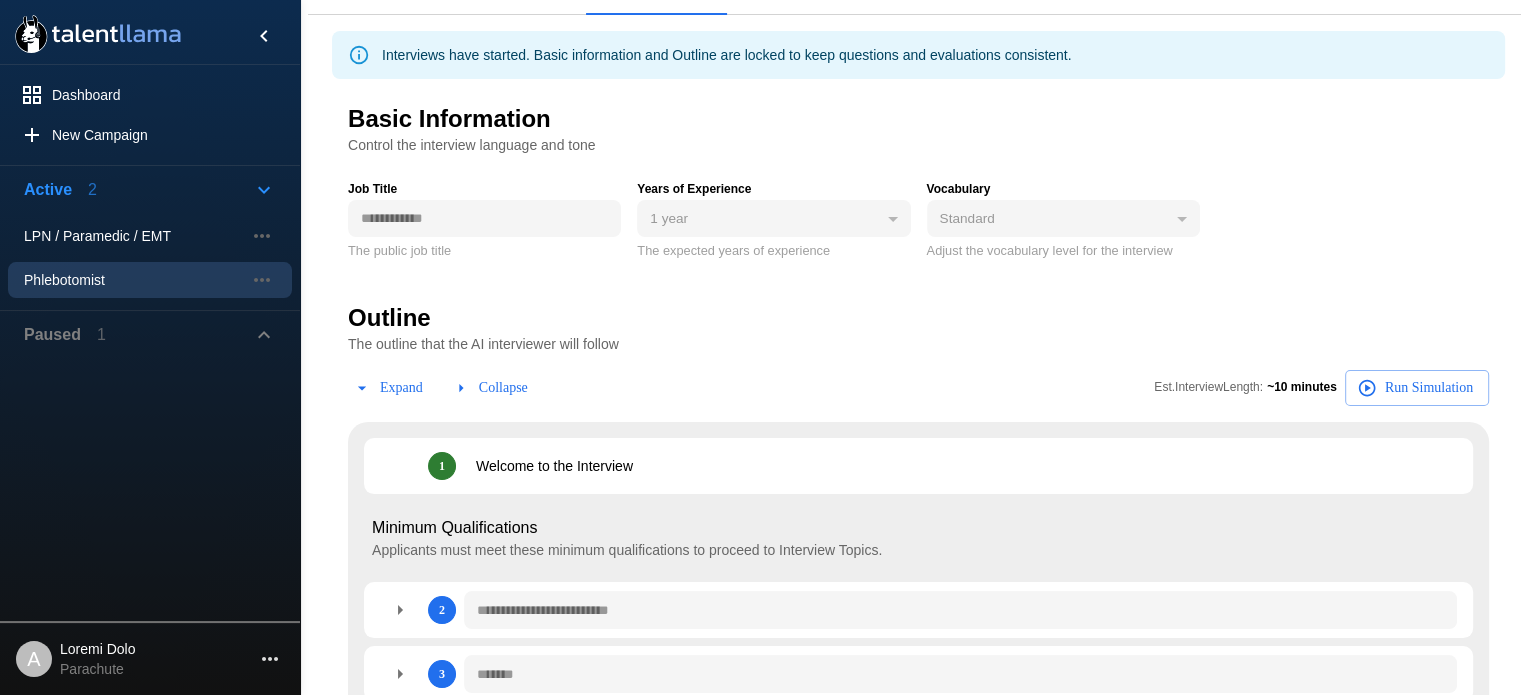 scroll, scrollTop: 0, scrollLeft: 0, axis: both 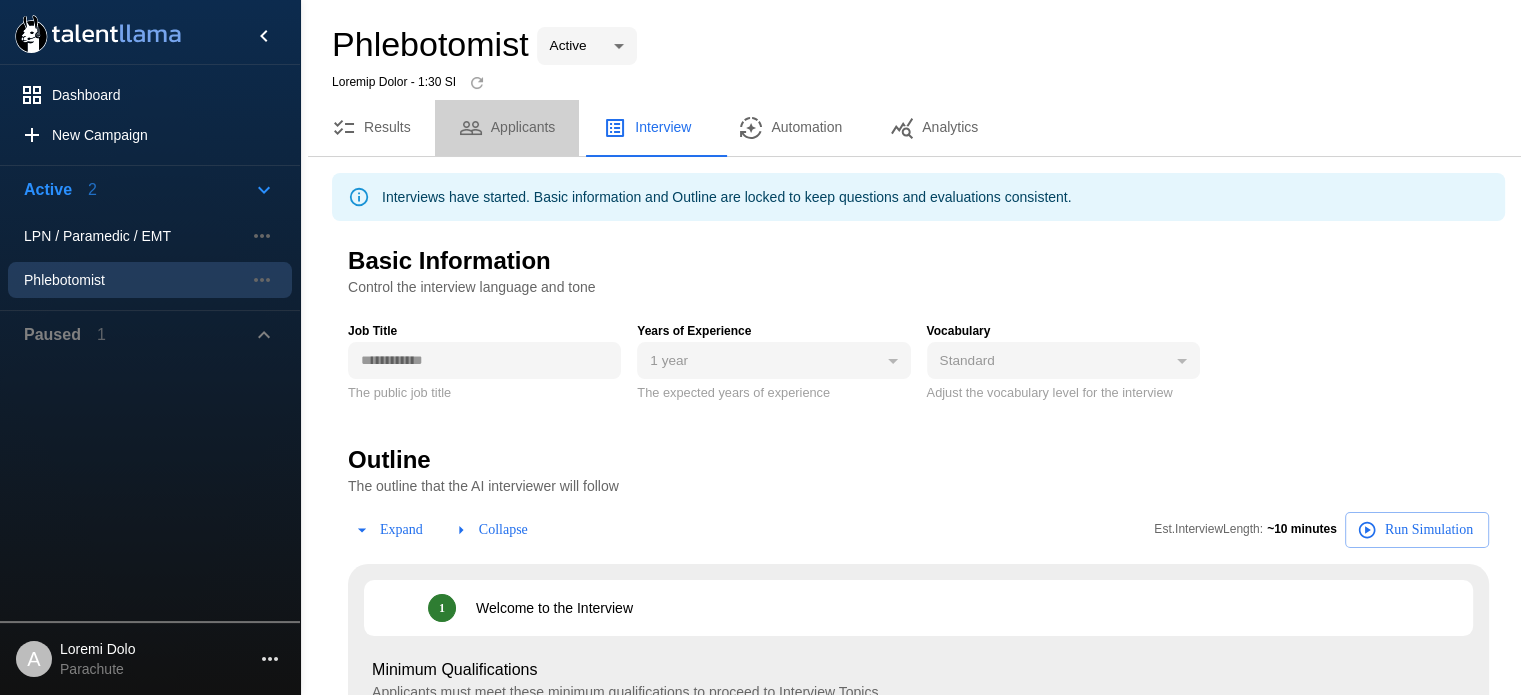 click on "Applicants" at bounding box center (507, 128) 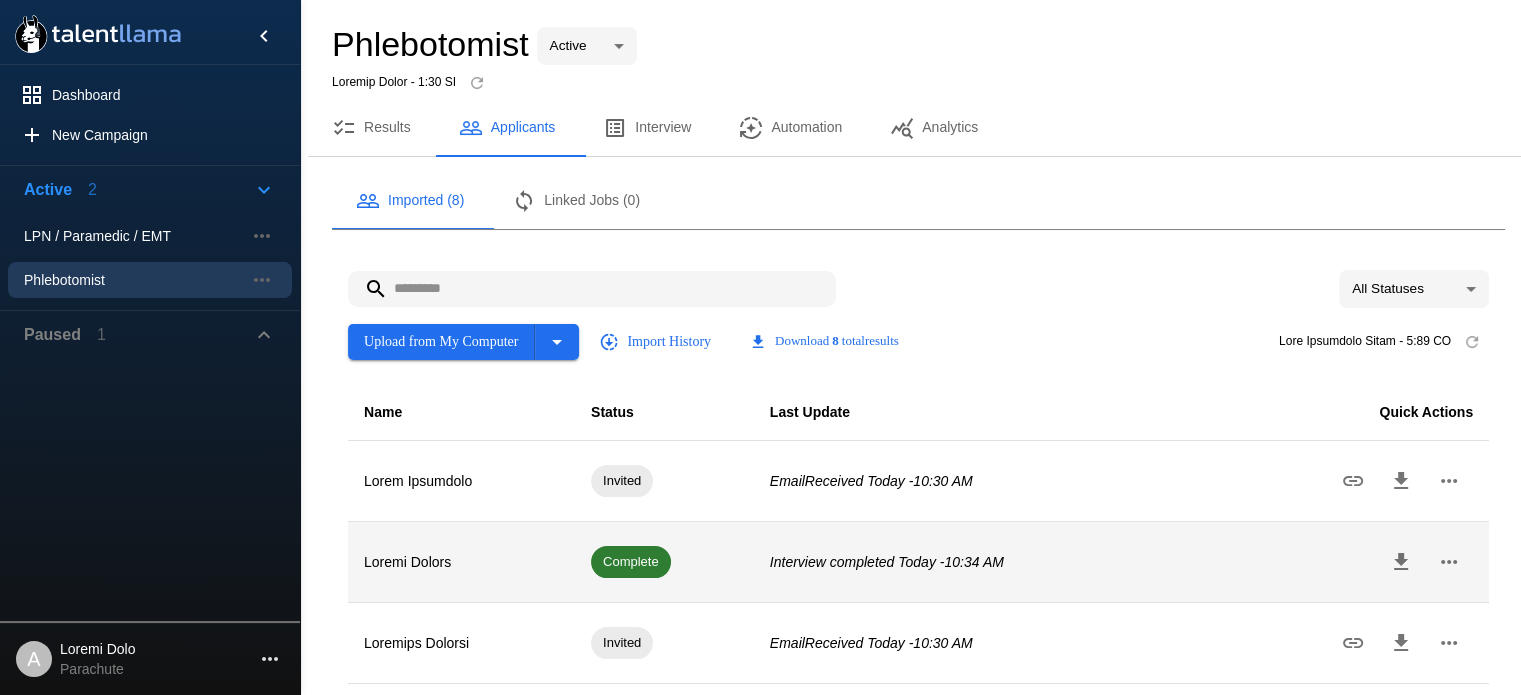 click on "Loremi Dolors" at bounding box center (461, 481) 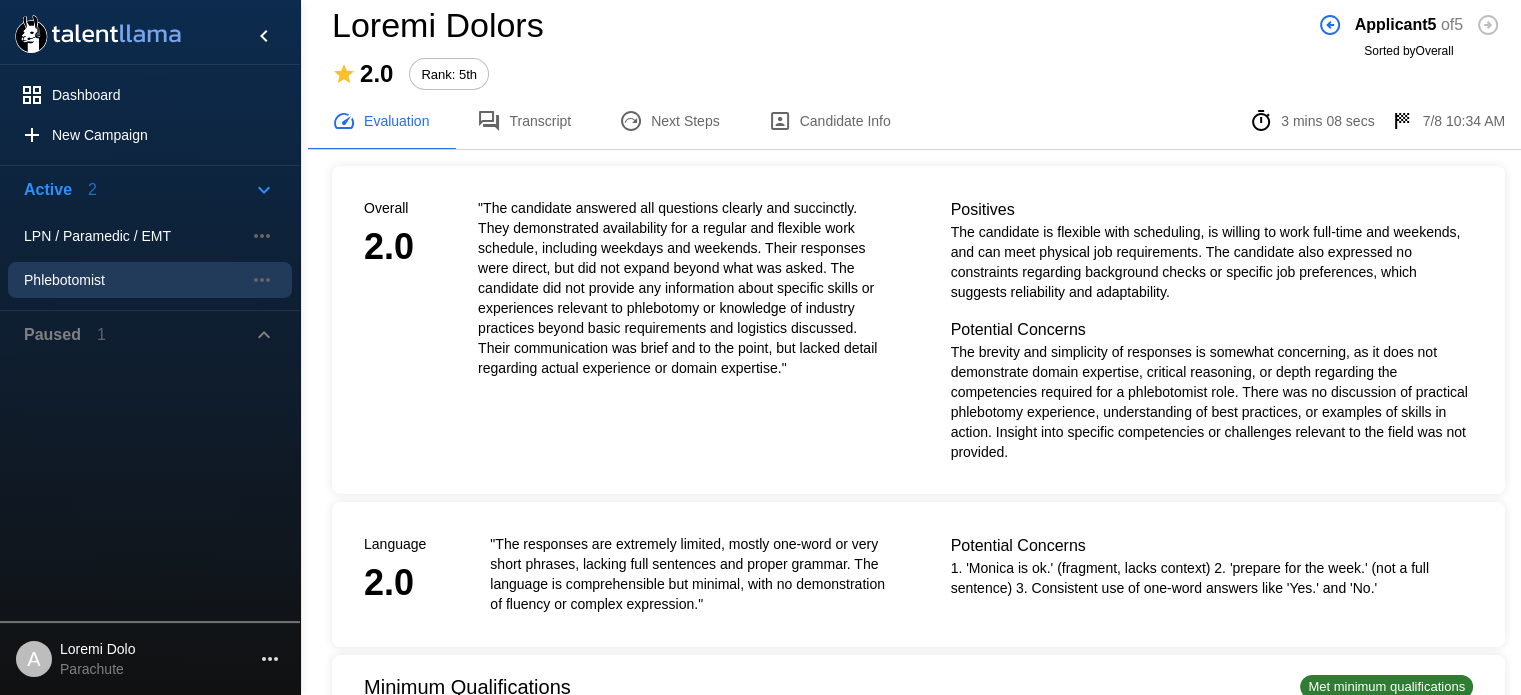 scroll, scrollTop: 0, scrollLeft: 0, axis: both 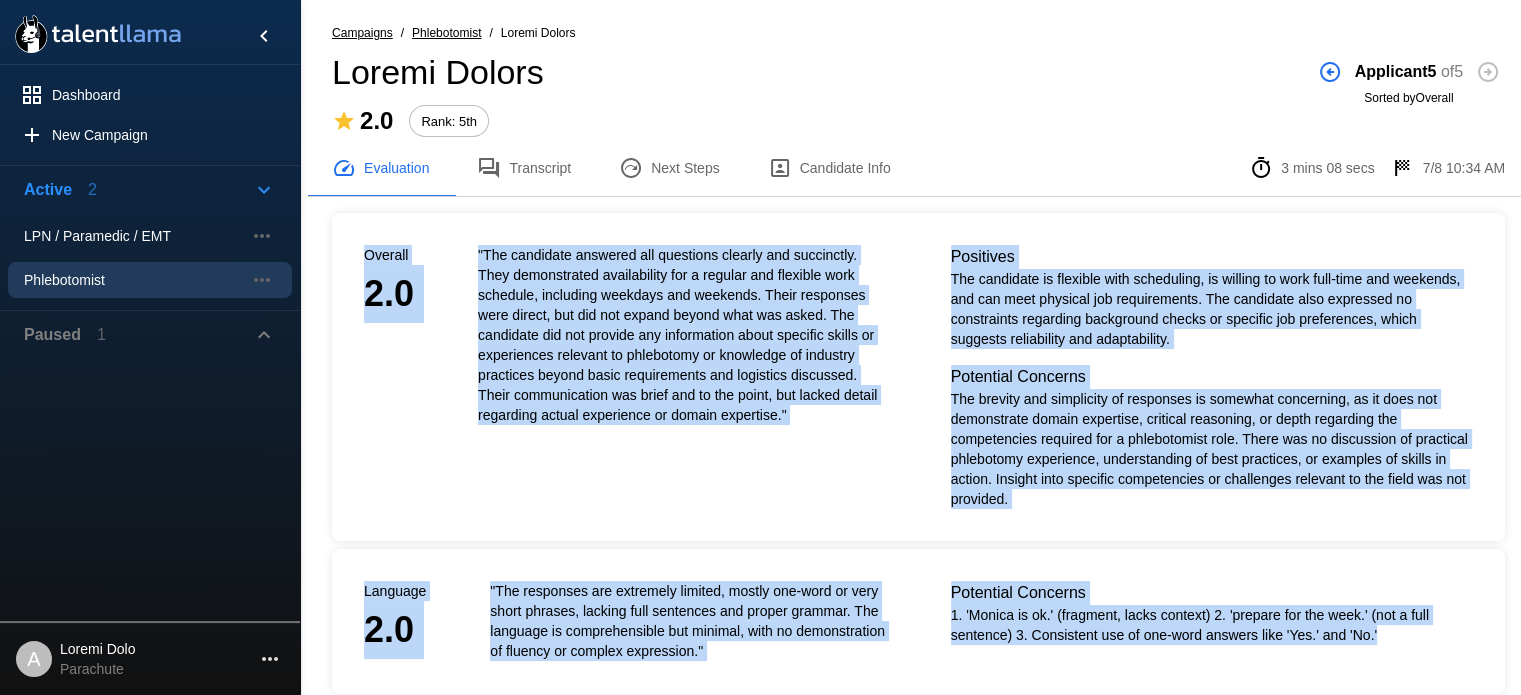 drag, startPoint x: 970, startPoint y: 411, endPoint x: 1307, endPoint y: 435, distance: 337.85352 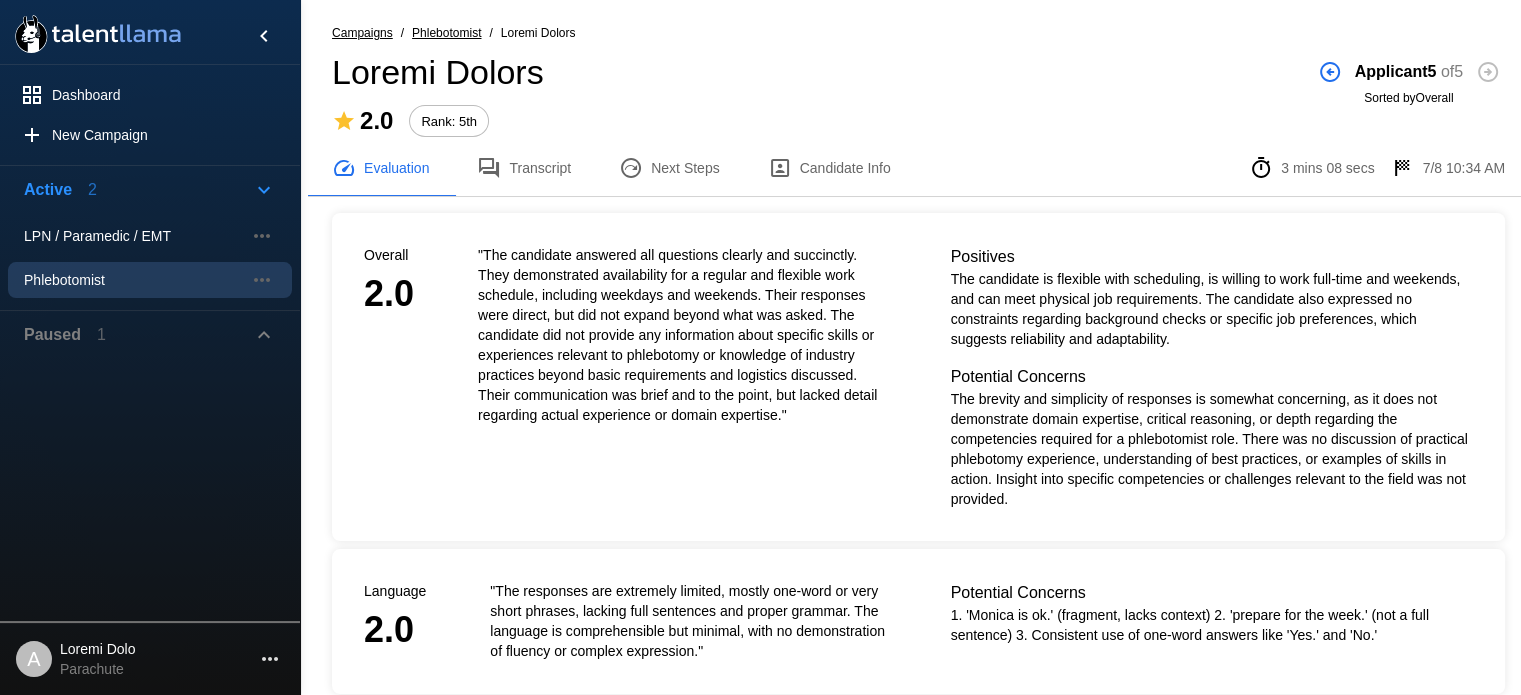 click on "The brevity and simplicity of responses is somewhat concerning, as it does not demonstrate domain expertise, critical reasoning, or depth regarding the competencies required for a phlebotomist role. There was no discussion of practical phlebotomy experience, understanding of best practices, or examples of skills in action. Insight into specific competencies or challenges relevant to the field was not provided." at bounding box center (1212, 309) 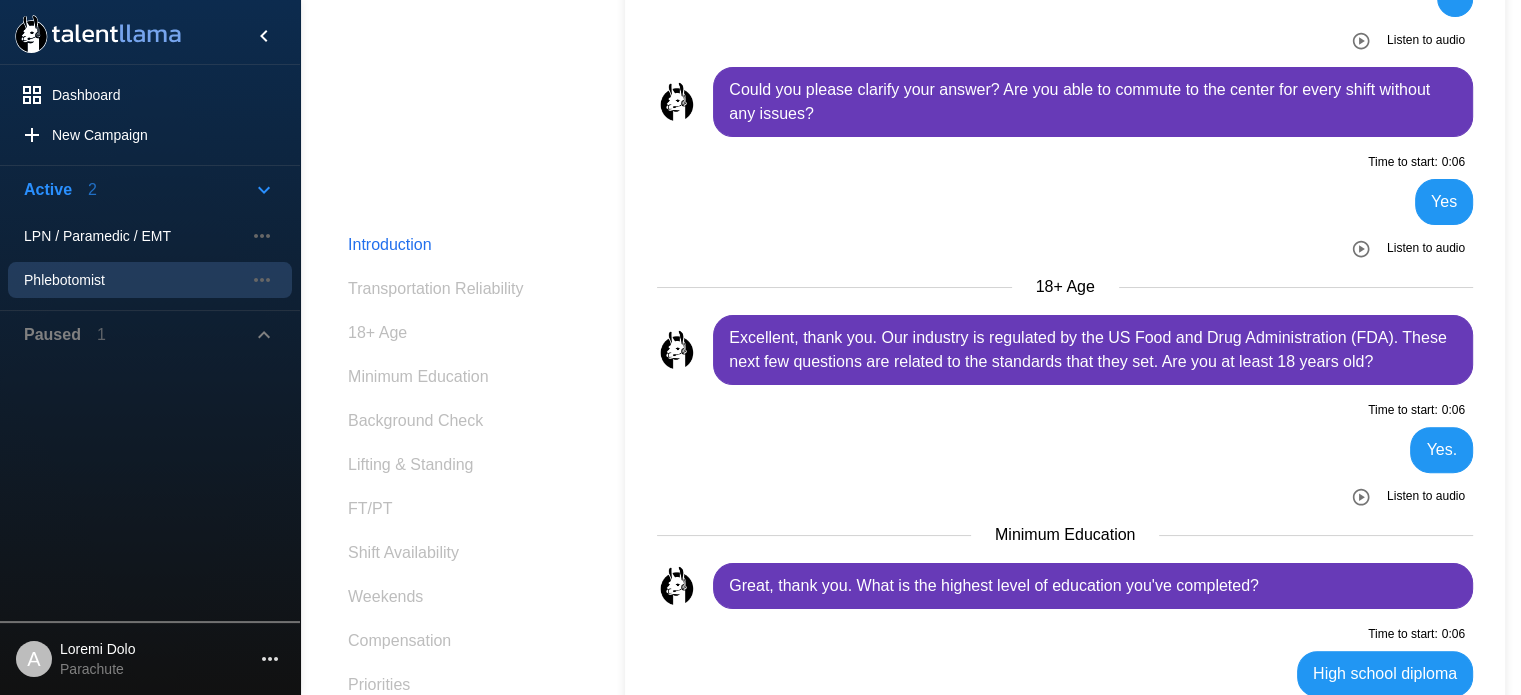 scroll, scrollTop: 700, scrollLeft: 0, axis: vertical 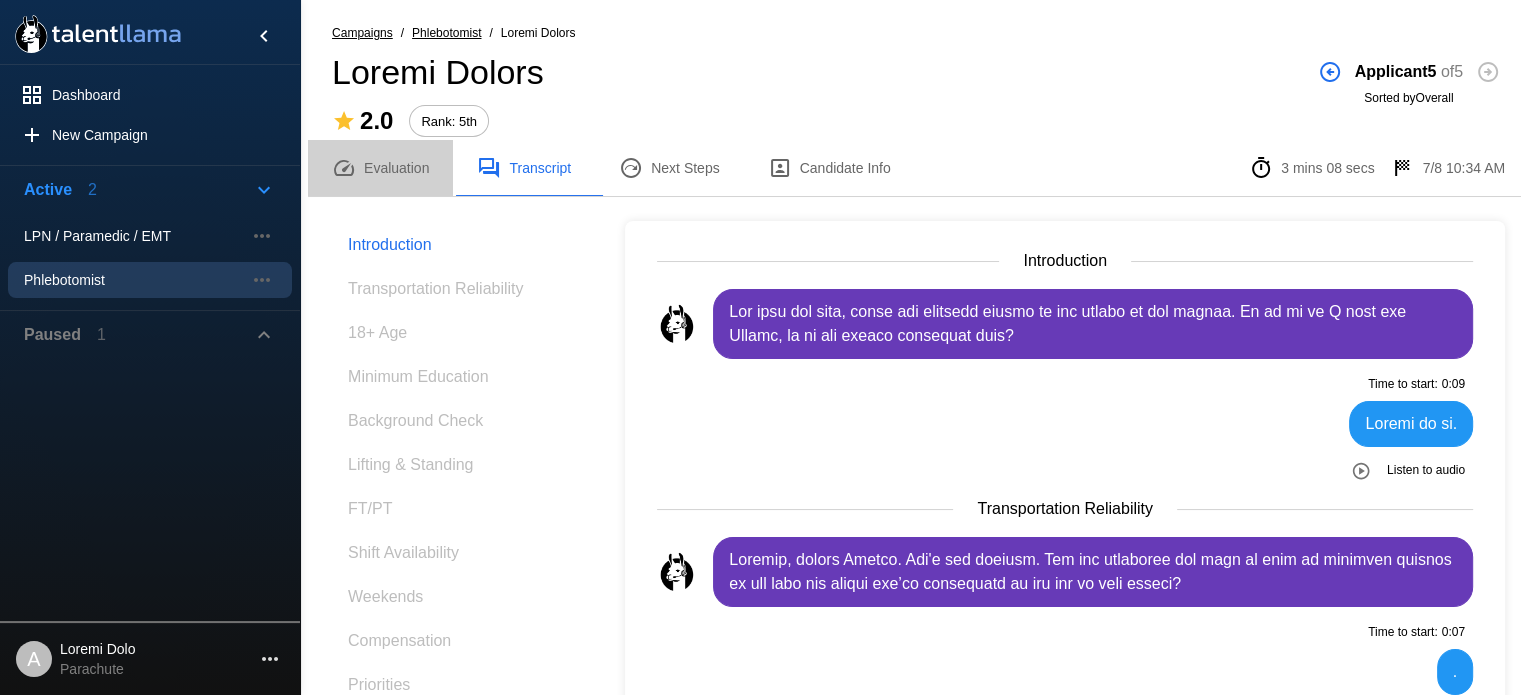 click on "Evaluation" at bounding box center (380, 168) 